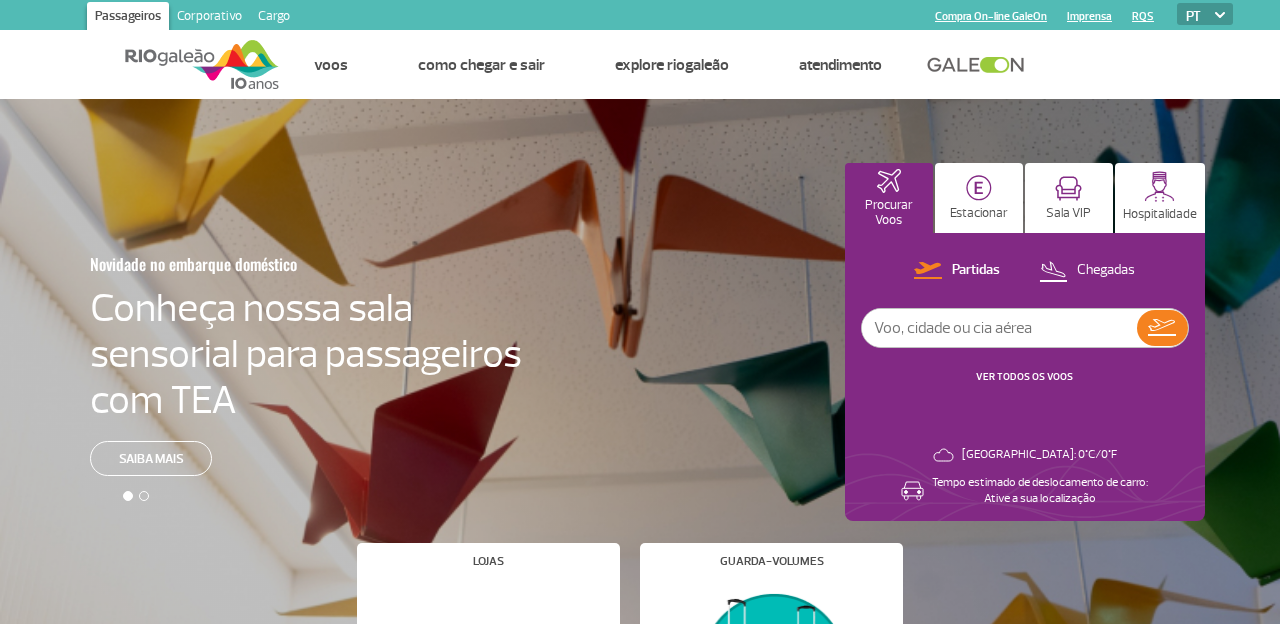 scroll, scrollTop: 0, scrollLeft: 0, axis: both 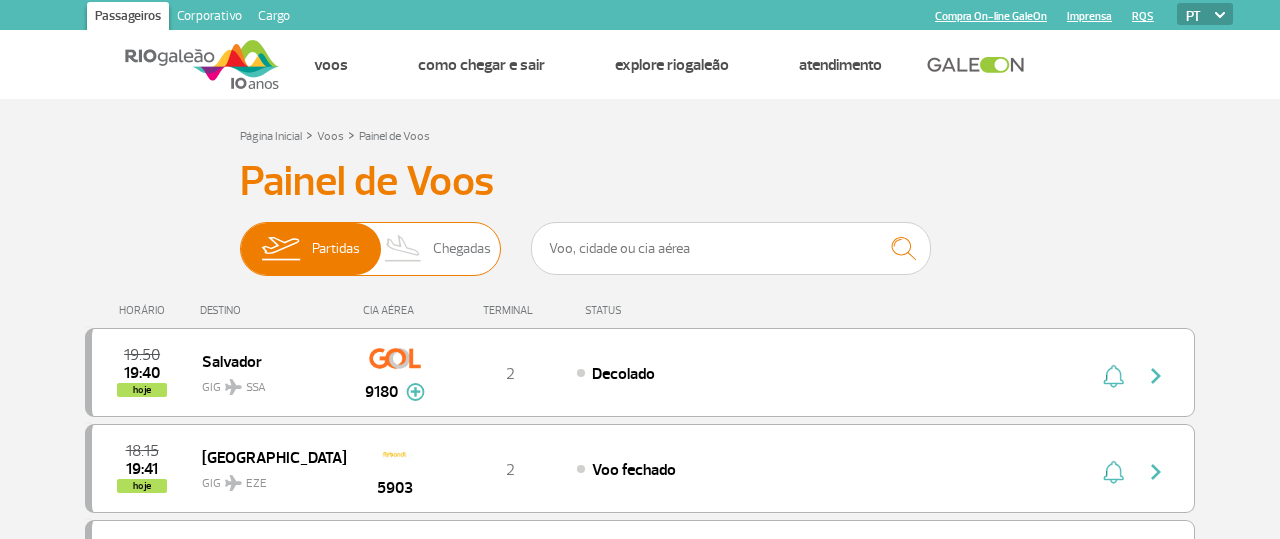 click at bounding box center [403, 249] 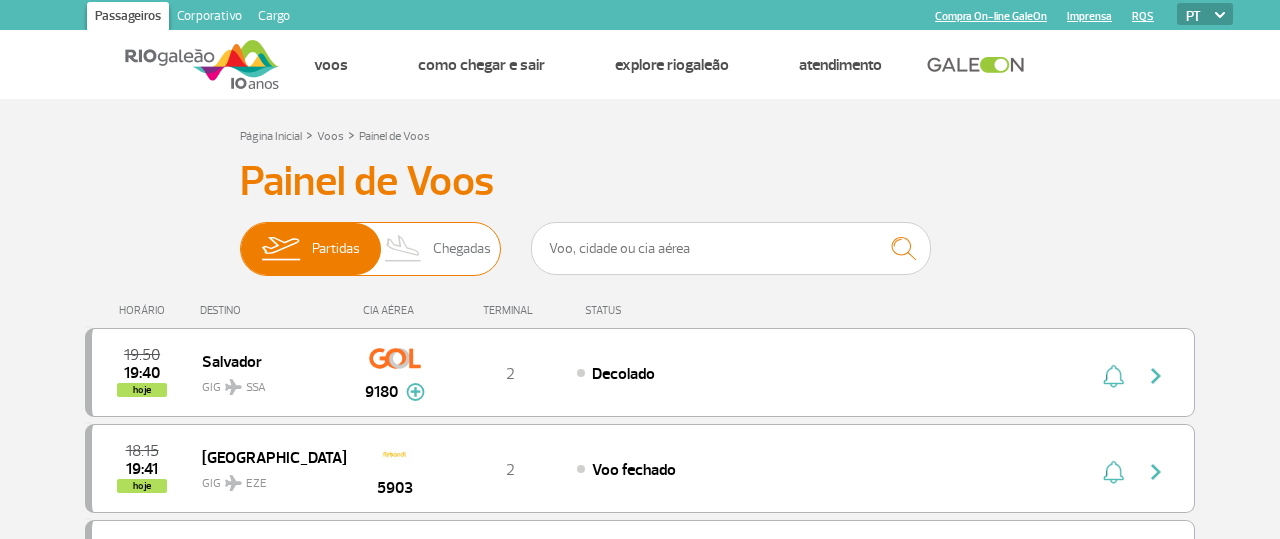 click on "Partidas   Chegadas" at bounding box center [240, 239] 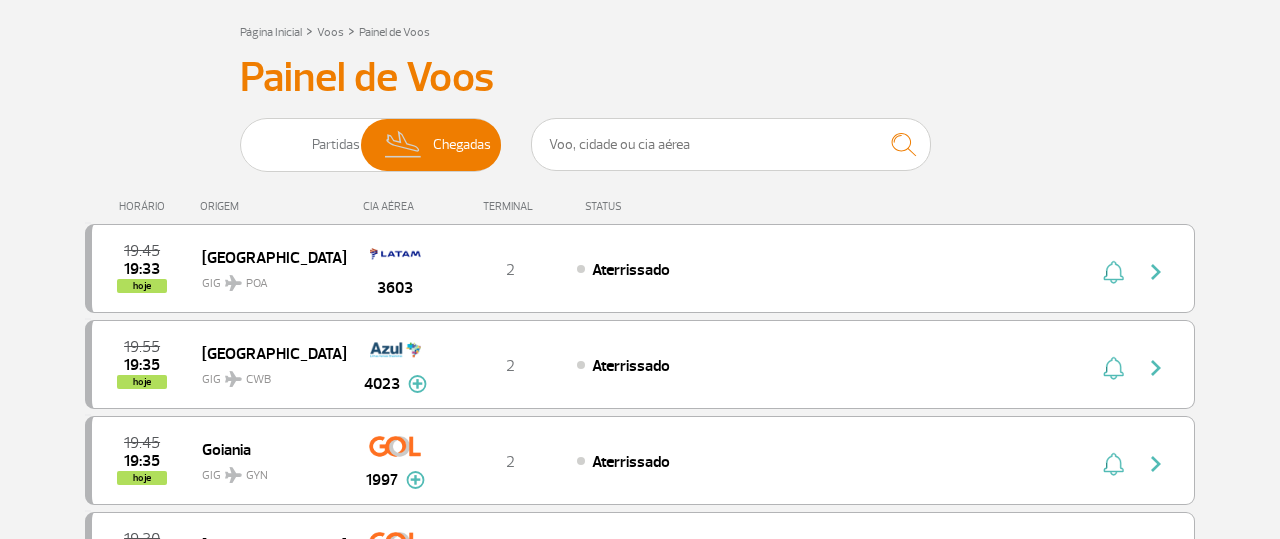scroll, scrollTop: 108, scrollLeft: 0, axis: vertical 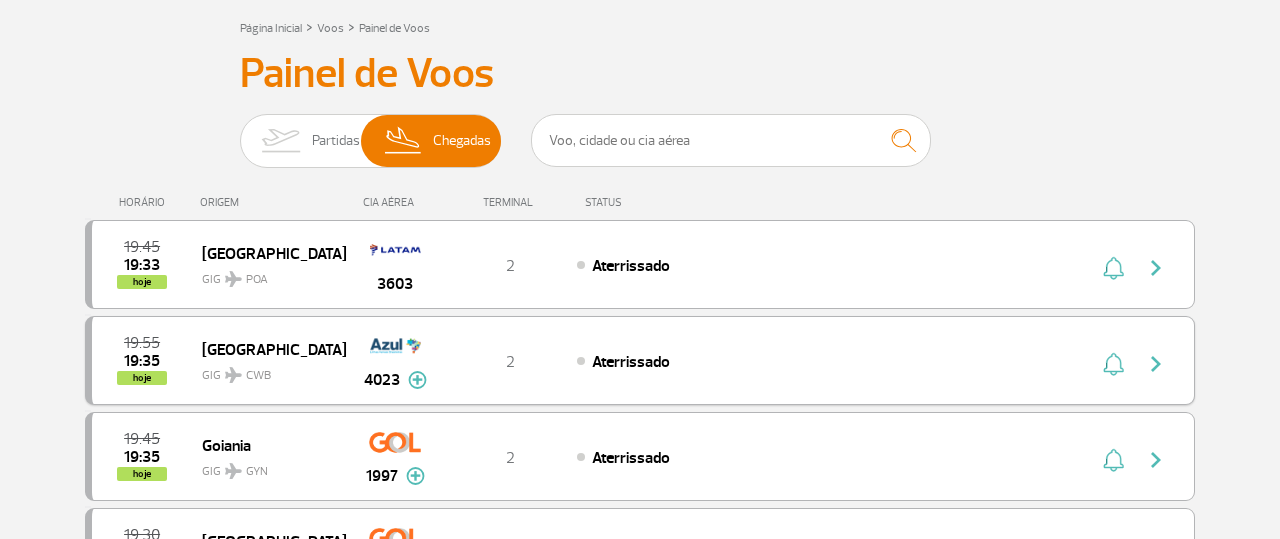 click on "4023" at bounding box center [395, 380] 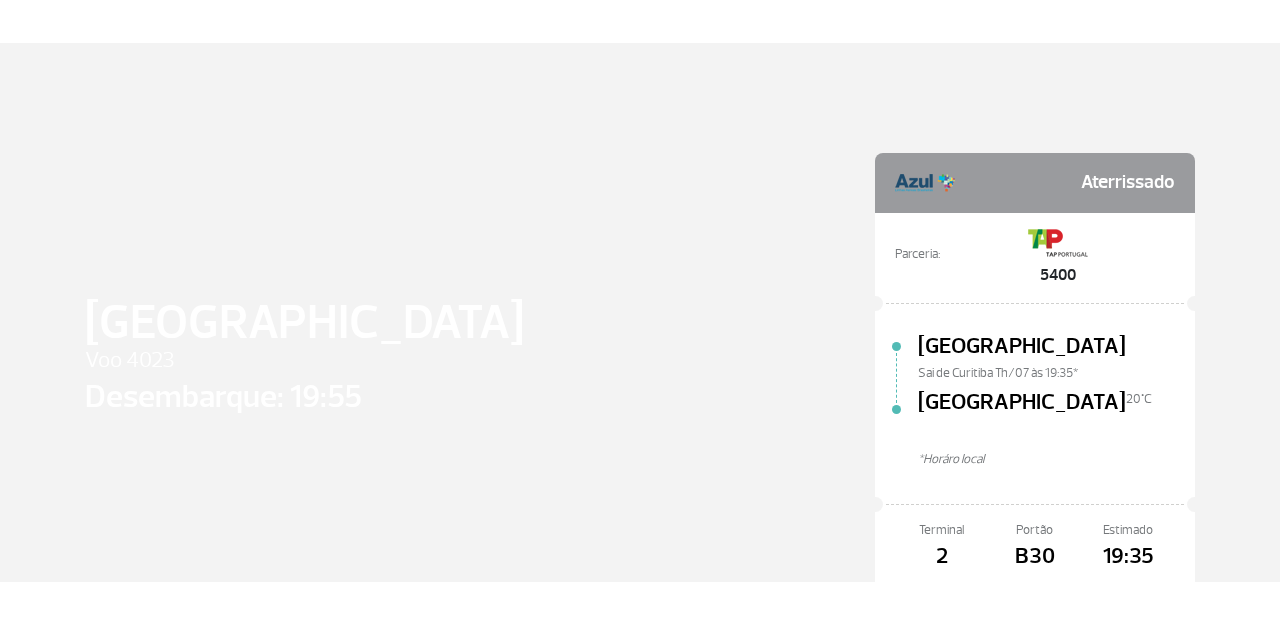 scroll, scrollTop: 0, scrollLeft: 0, axis: both 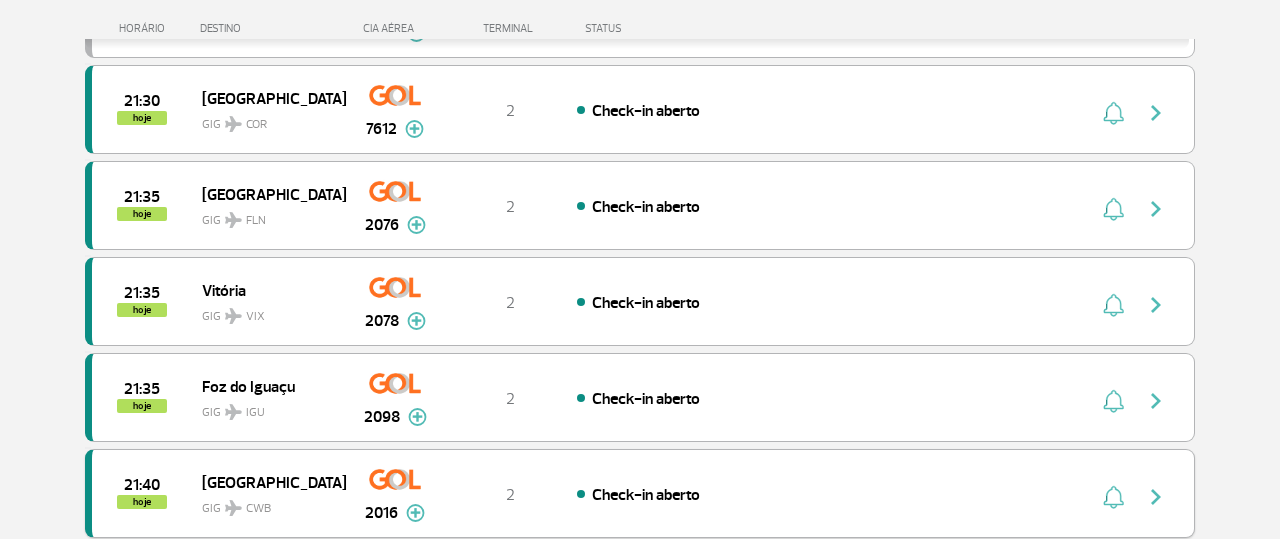 click at bounding box center (1161, 494) 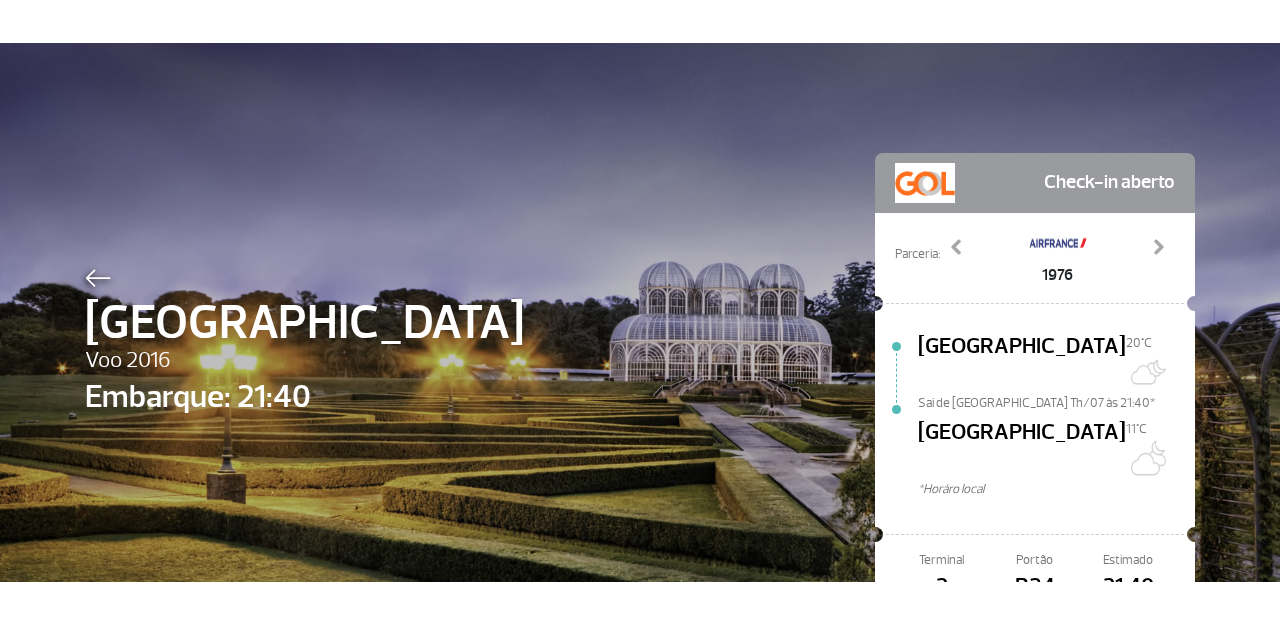 scroll, scrollTop: 0, scrollLeft: 0, axis: both 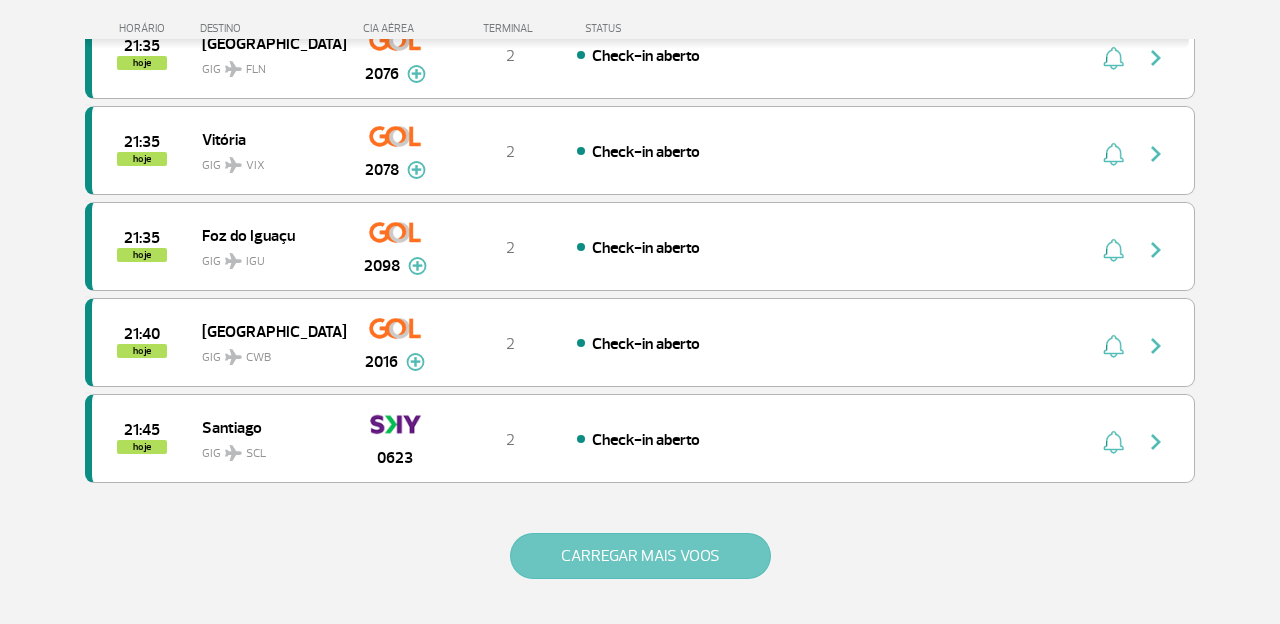 click on "CARREGAR MAIS VOOS" at bounding box center [640, 556] 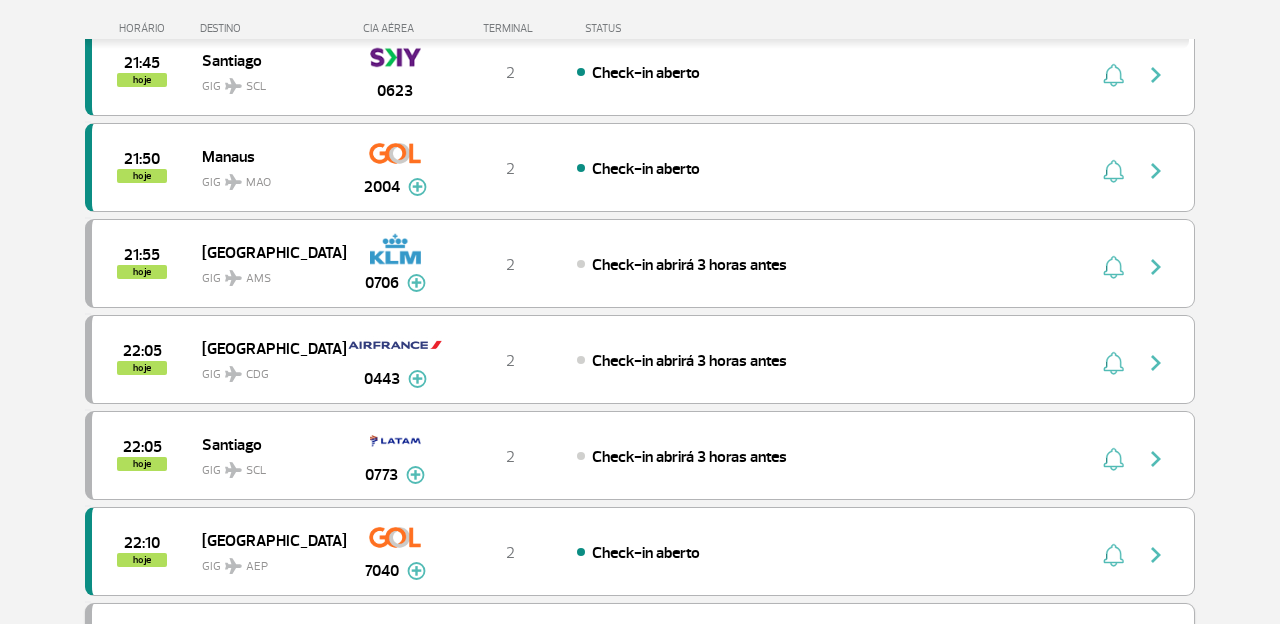 scroll, scrollTop: 2148, scrollLeft: 0, axis: vertical 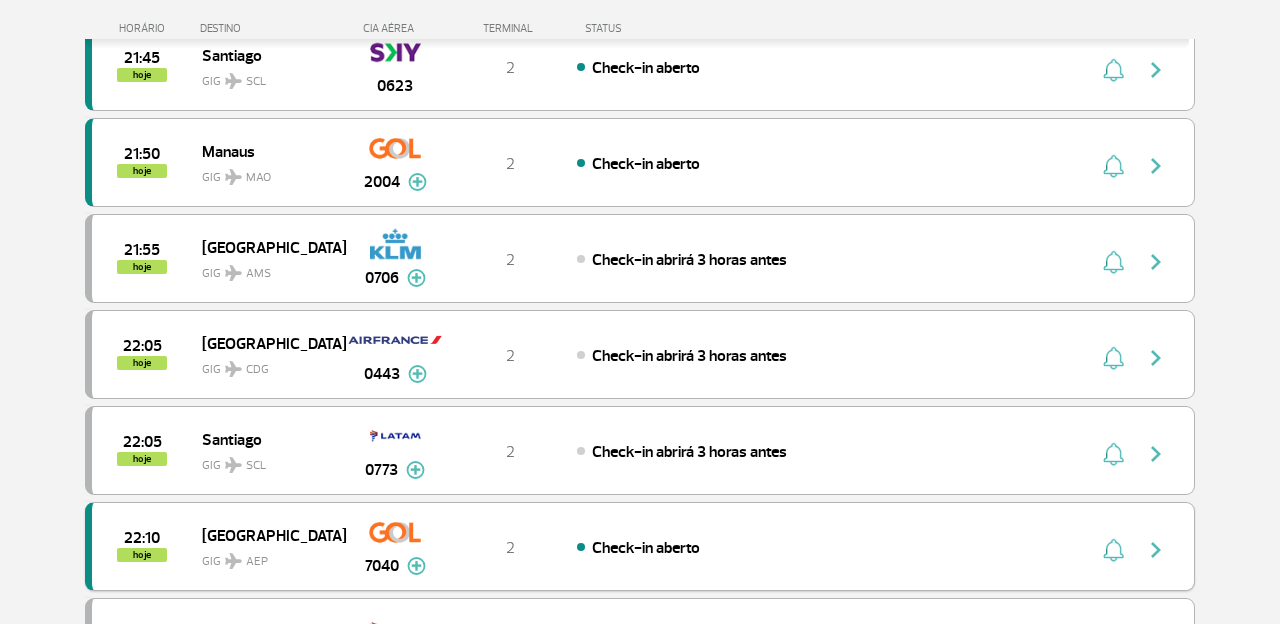 click at bounding box center (1156, 550) 